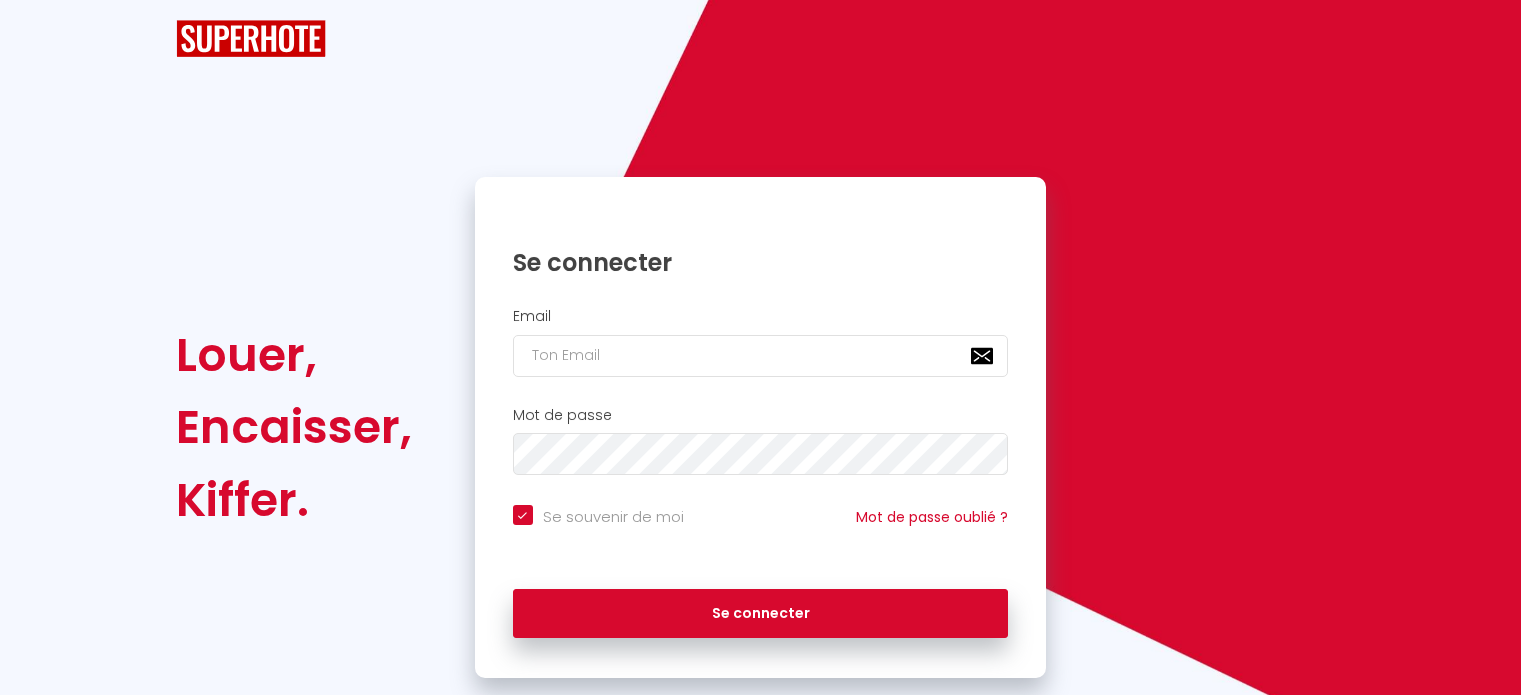 scroll, scrollTop: 0, scrollLeft: 0, axis: both 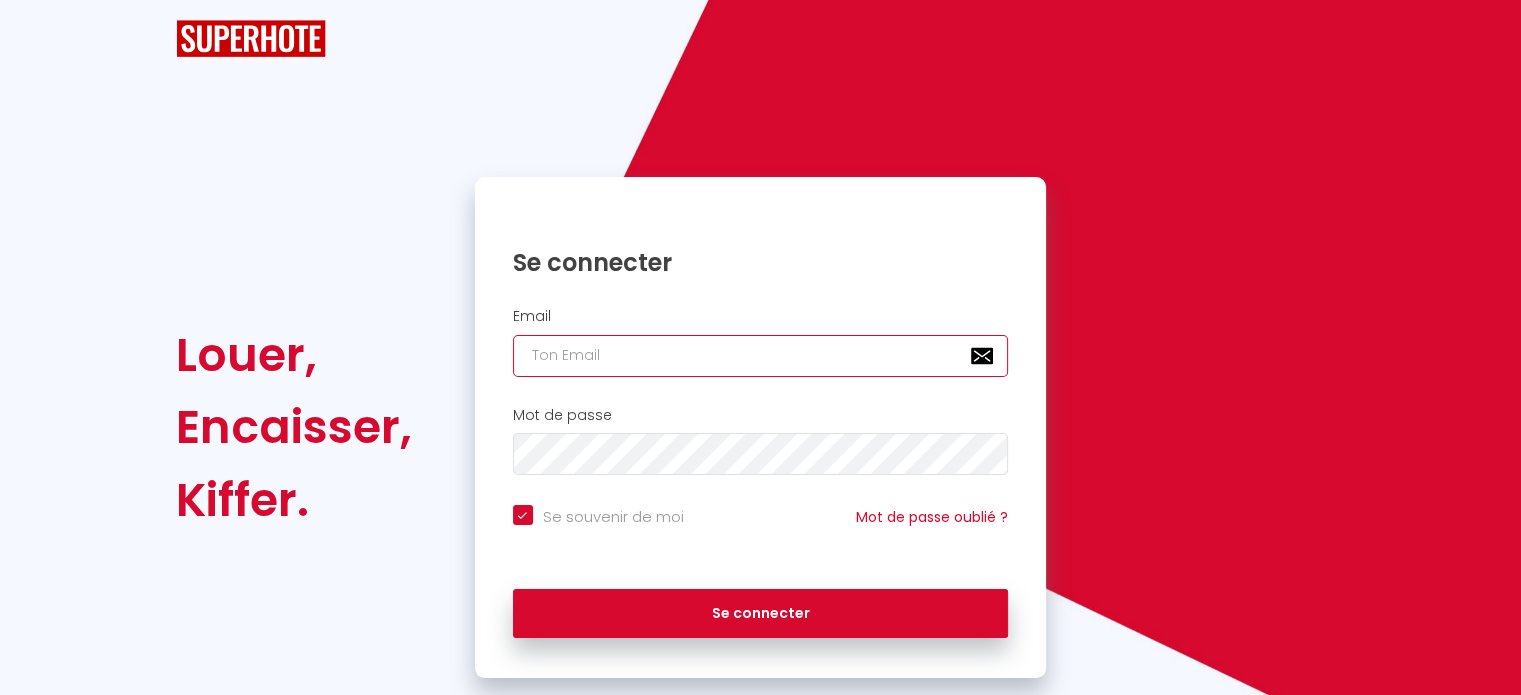 click at bounding box center (761, 356) 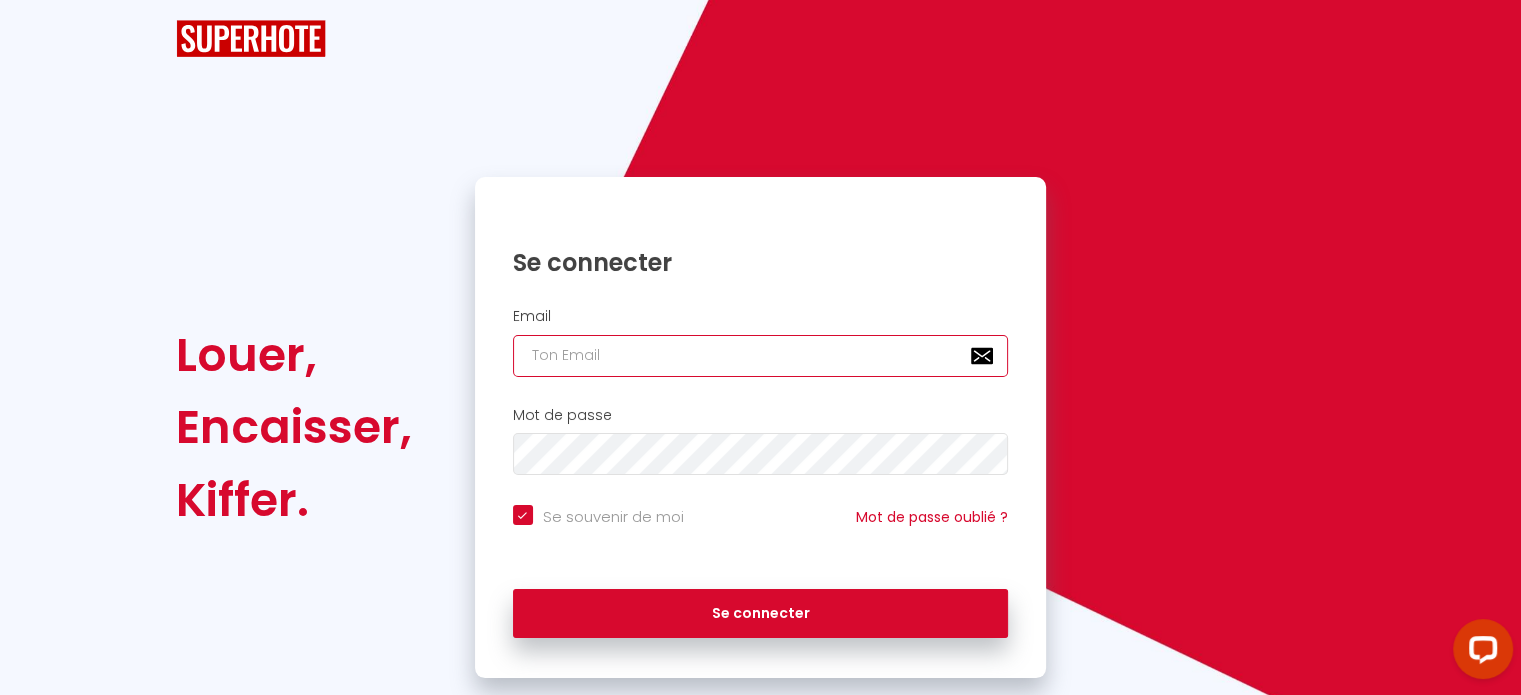 scroll, scrollTop: 0, scrollLeft: 0, axis: both 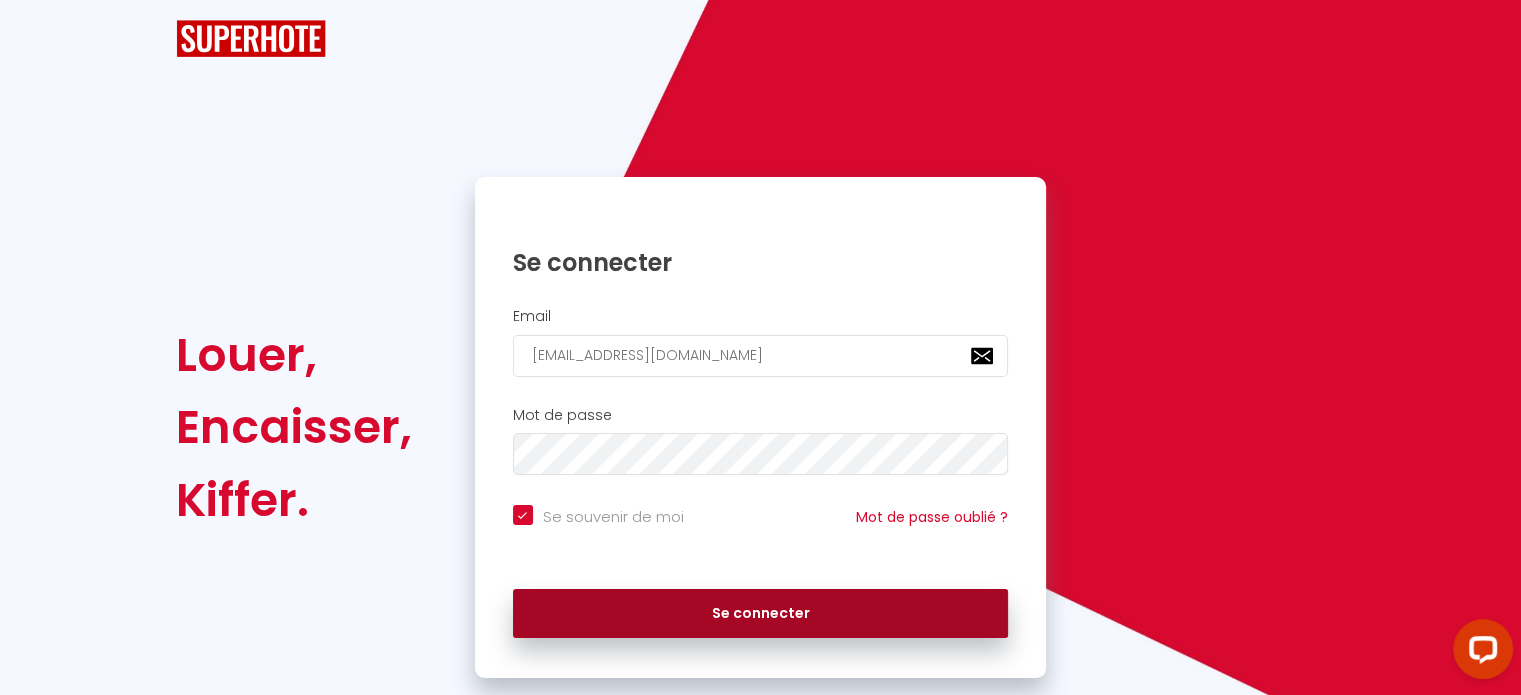 click on "Se connecter" at bounding box center [761, 614] 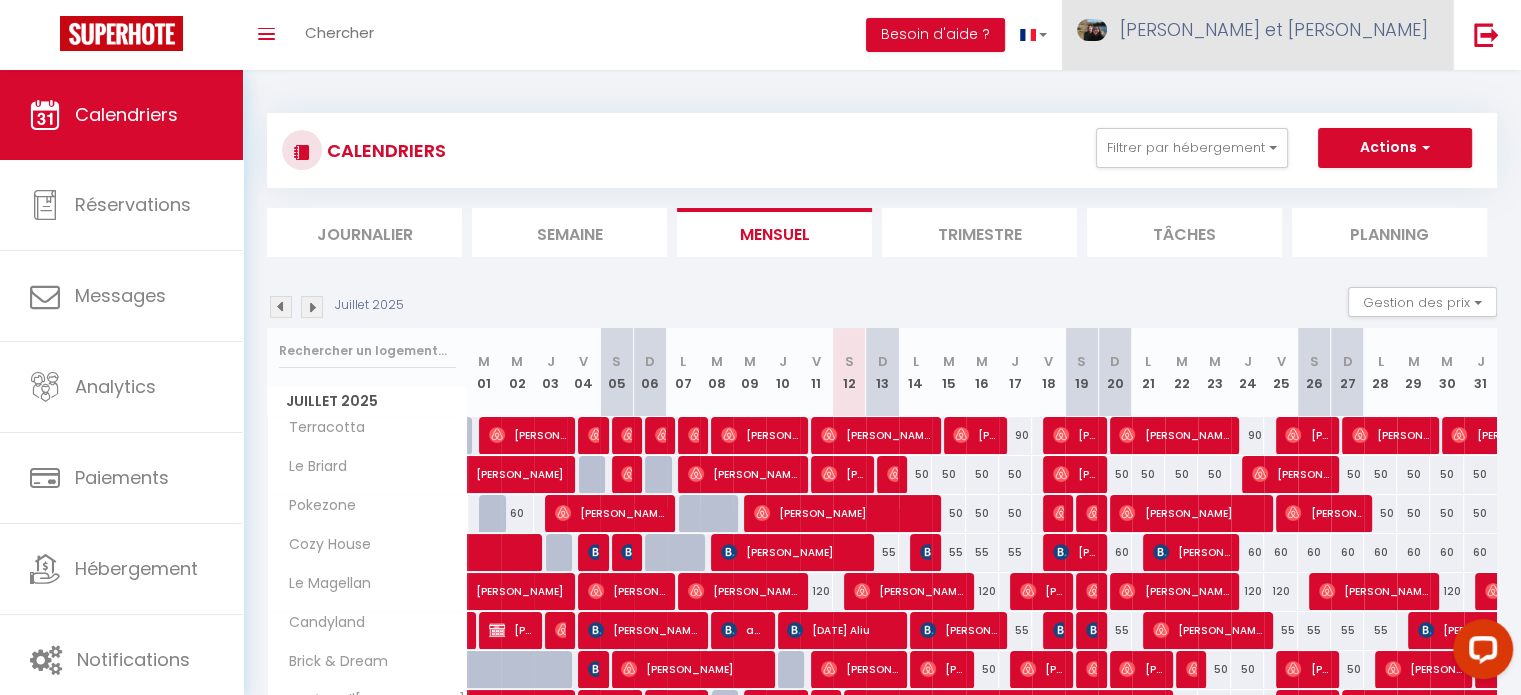 click on "[PERSON_NAME] et [PERSON_NAME]" at bounding box center [1274, 29] 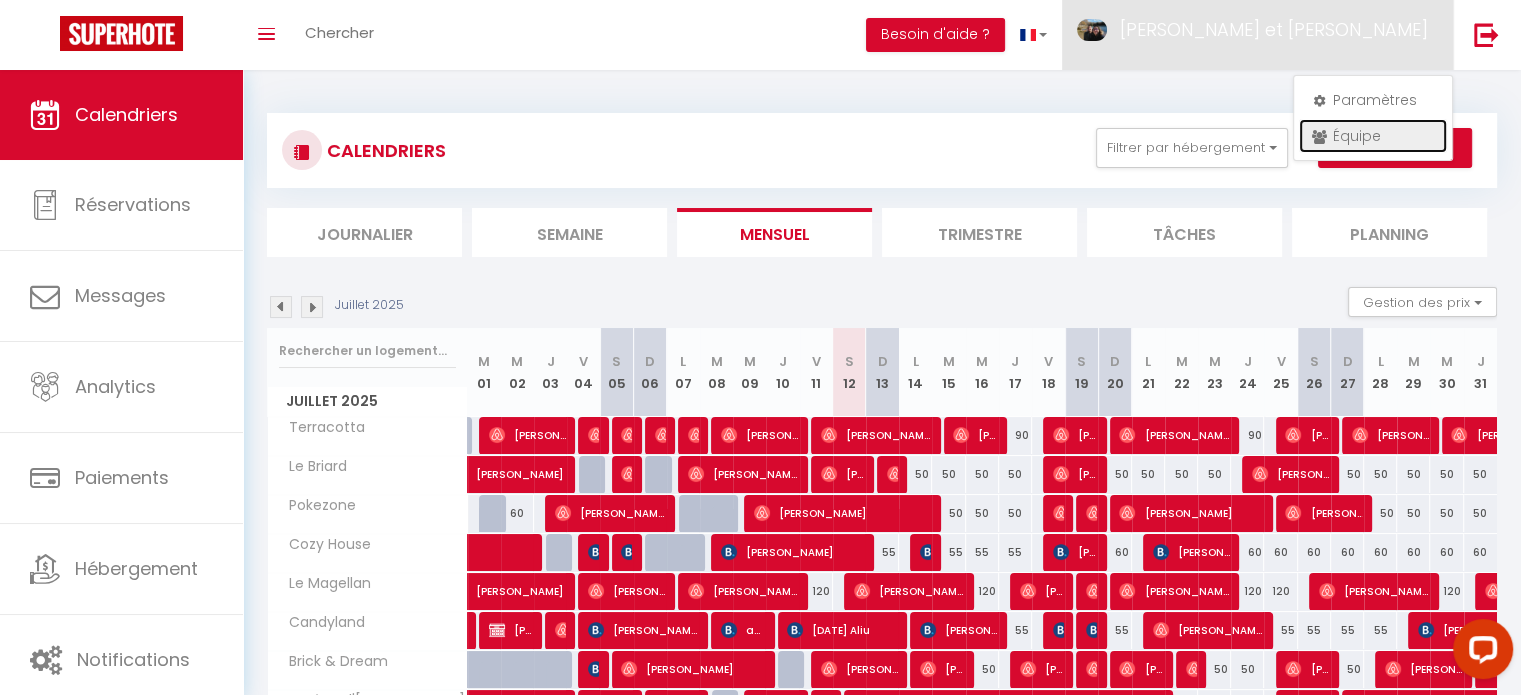 click on "Équipe" at bounding box center [1373, 136] 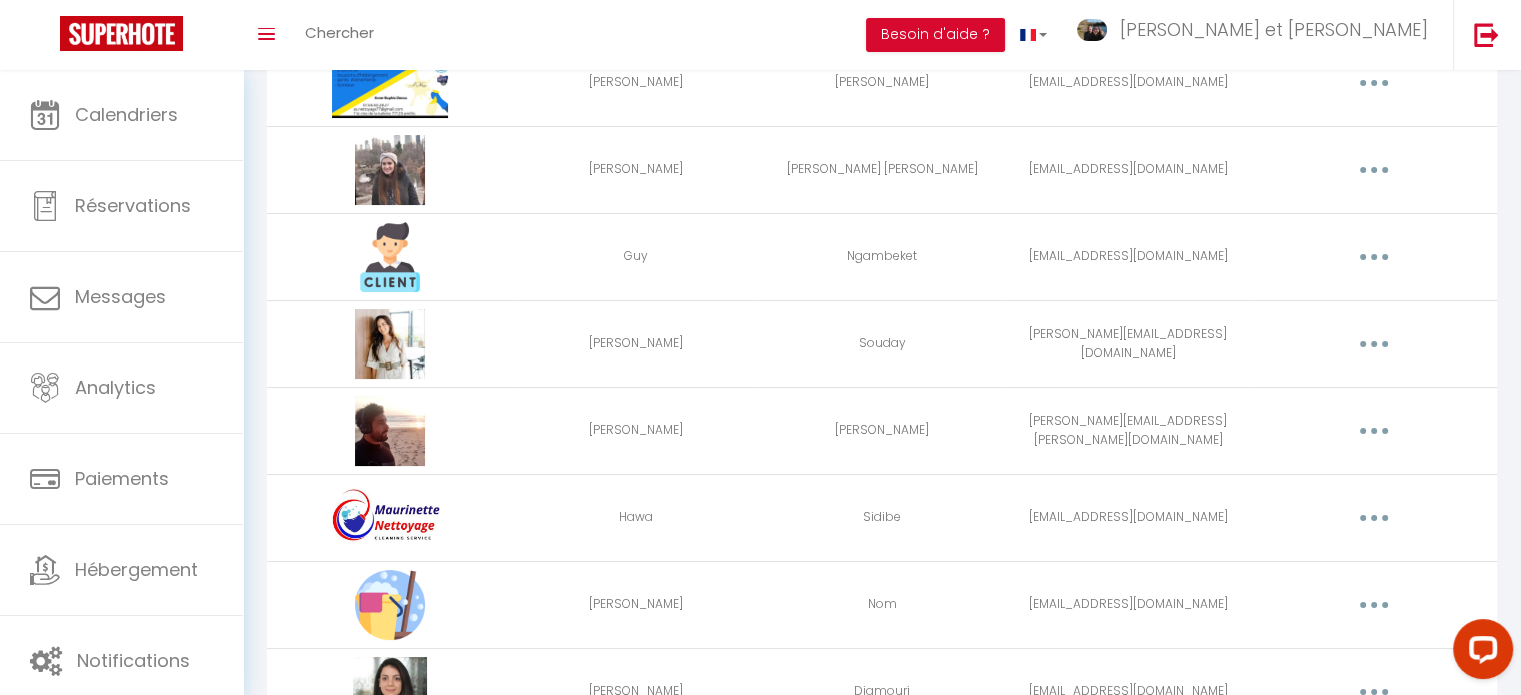 scroll, scrollTop: 201, scrollLeft: 0, axis: vertical 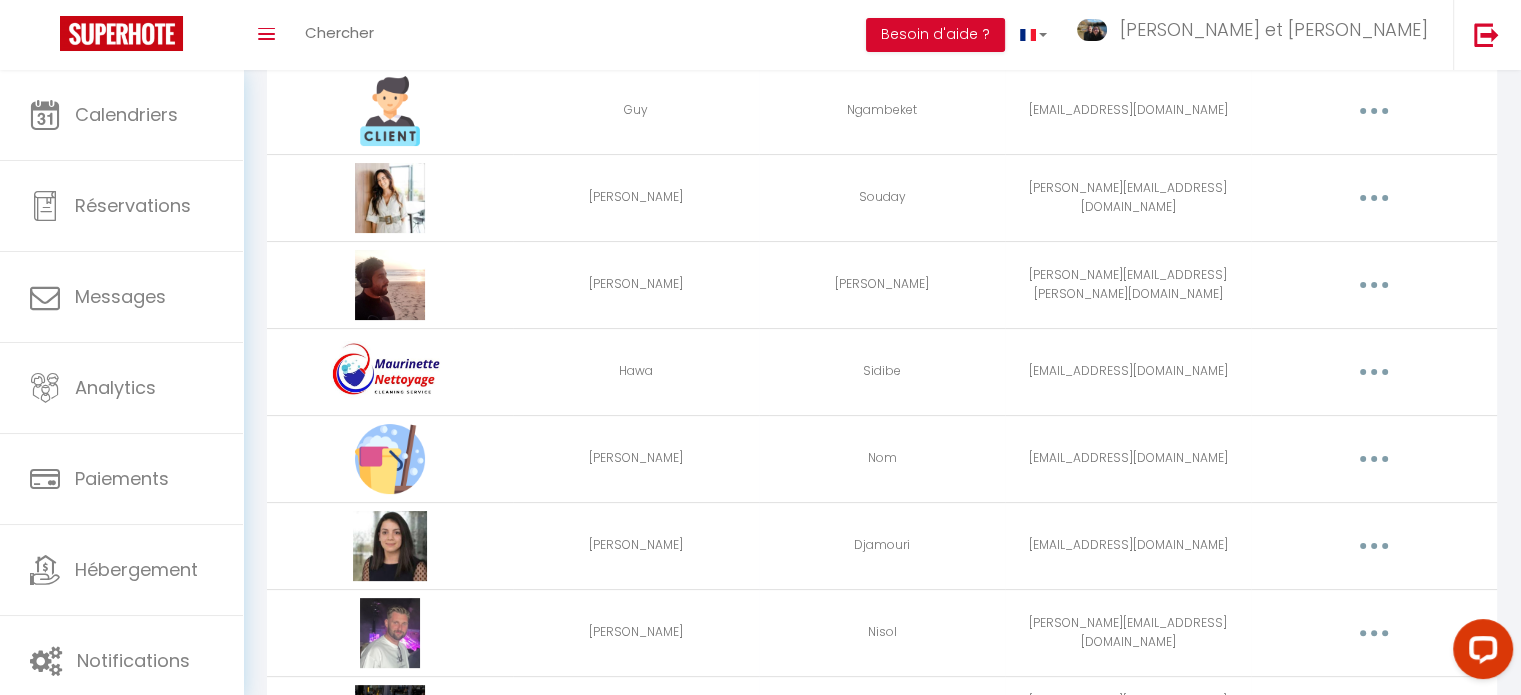 click at bounding box center (1374, 372) 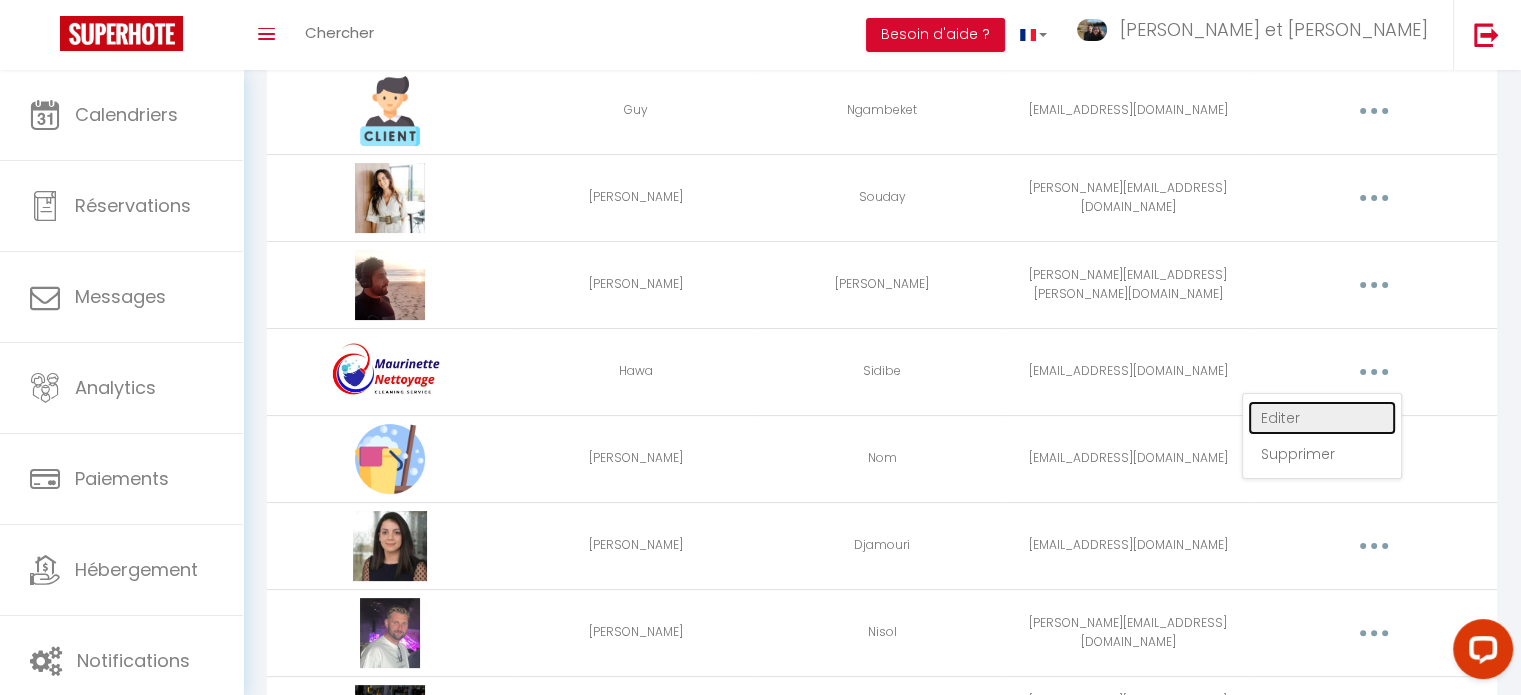 click on "Editer" at bounding box center [1322, 418] 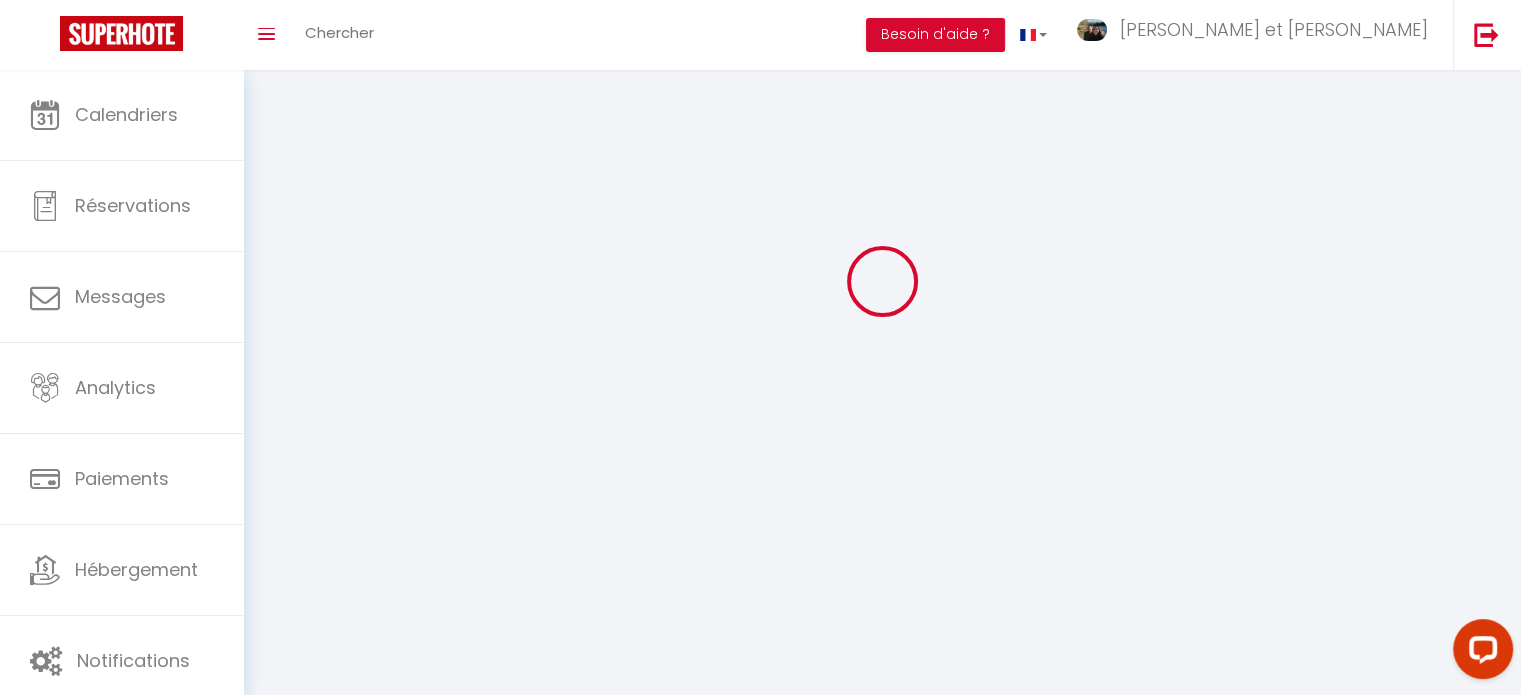 type on "Hawa" 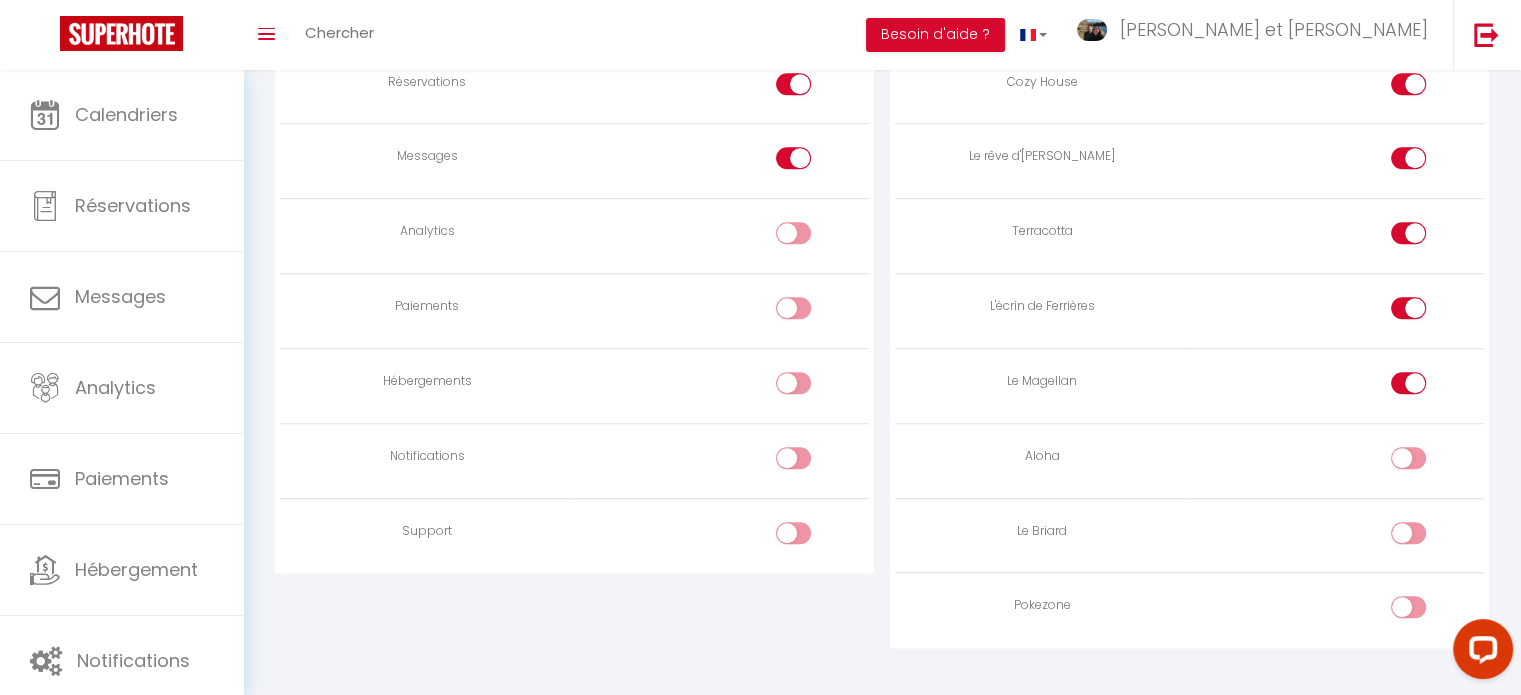 scroll, scrollTop: 1582, scrollLeft: 0, axis: vertical 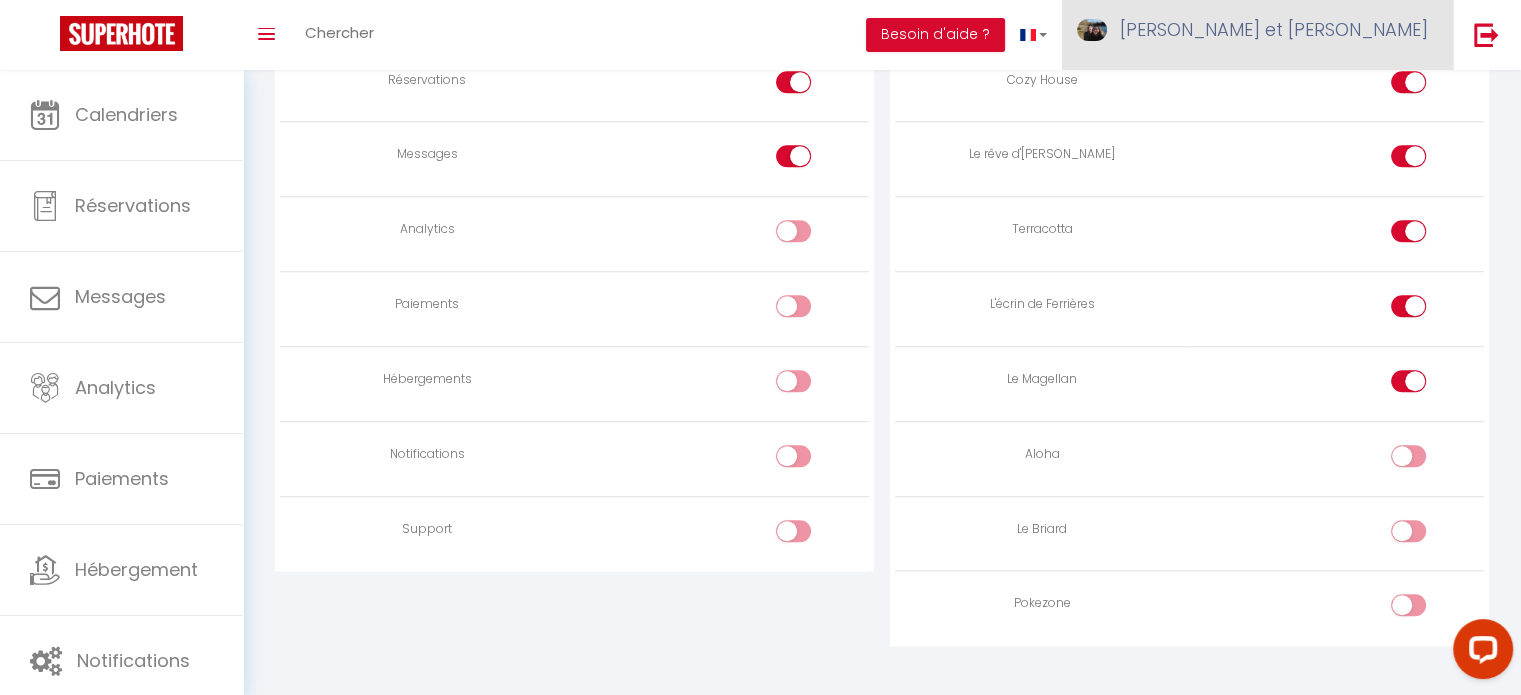 click on "[PERSON_NAME] et [PERSON_NAME]" at bounding box center (1274, 29) 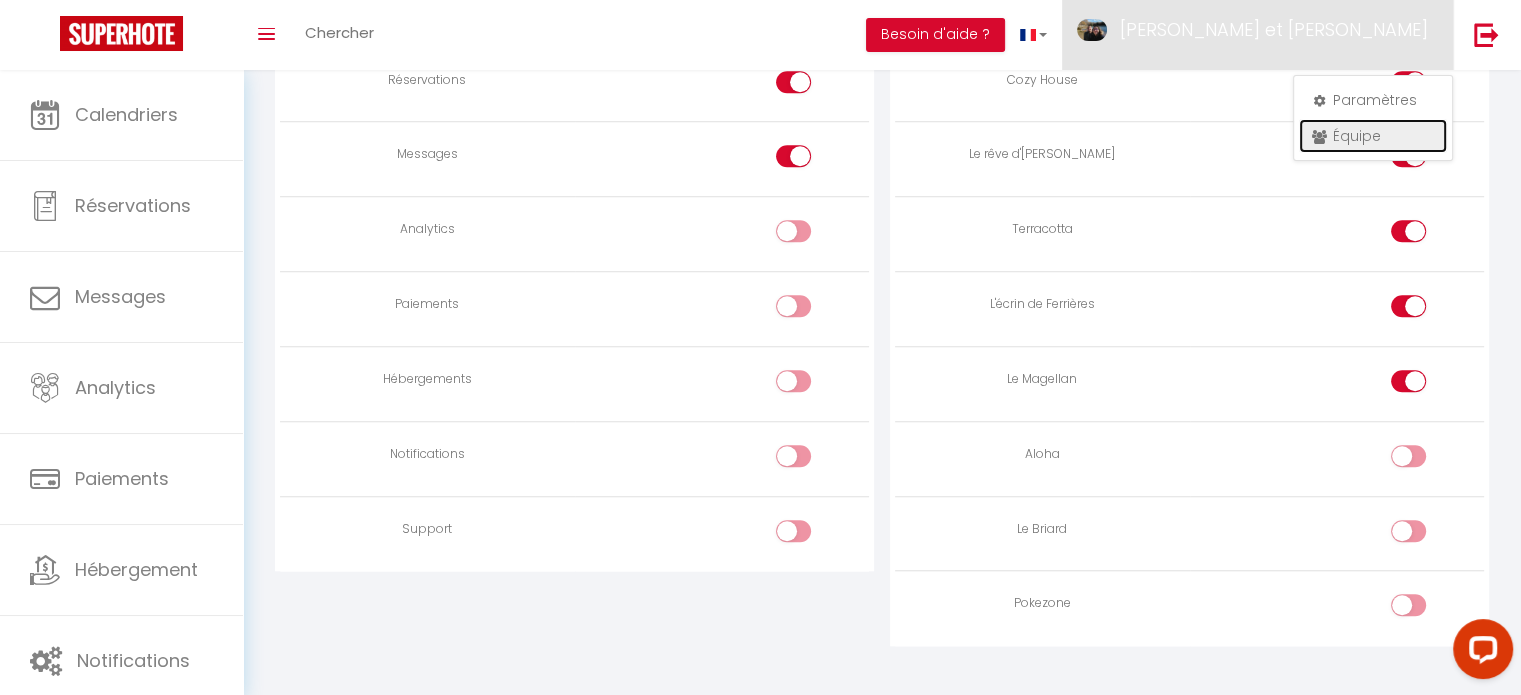 click on "Équipe" at bounding box center [1373, 136] 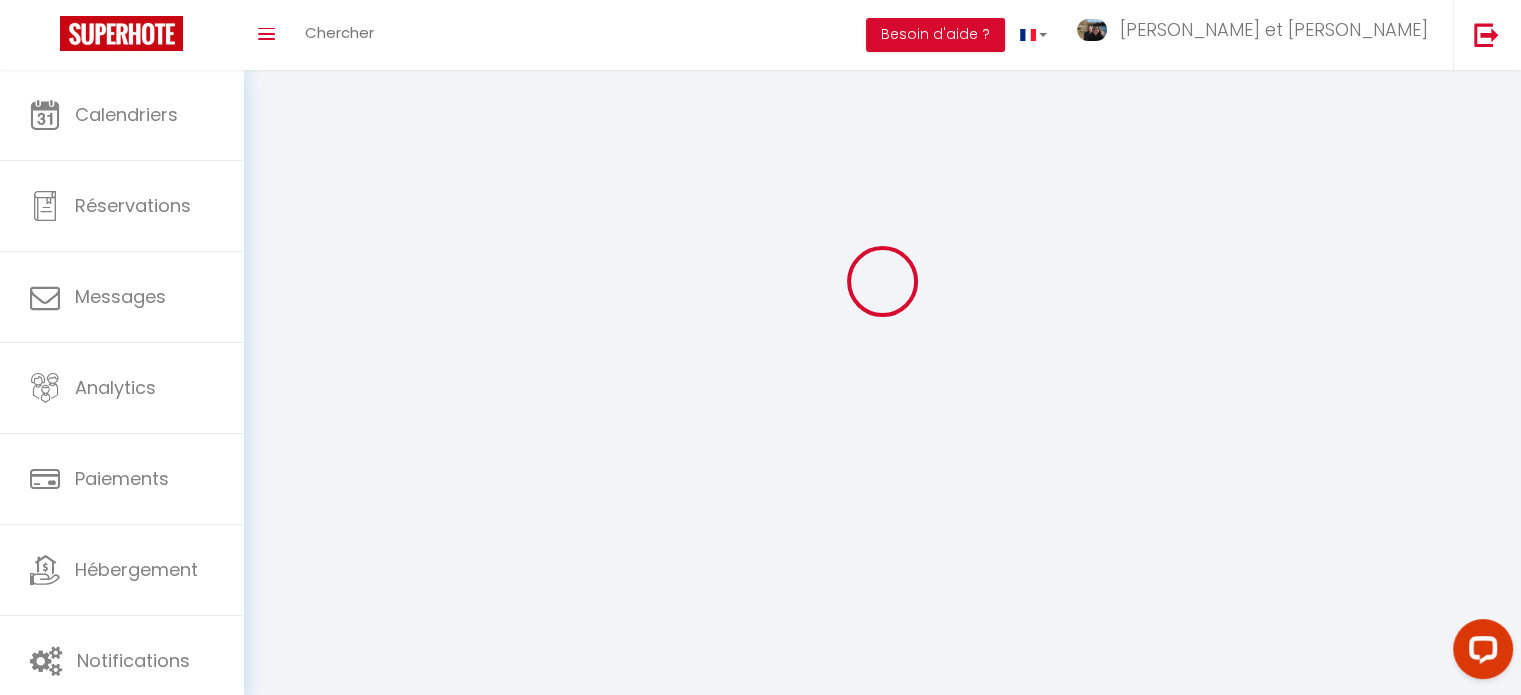 scroll, scrollTop: 0, scrollLeft: 0, axis: both 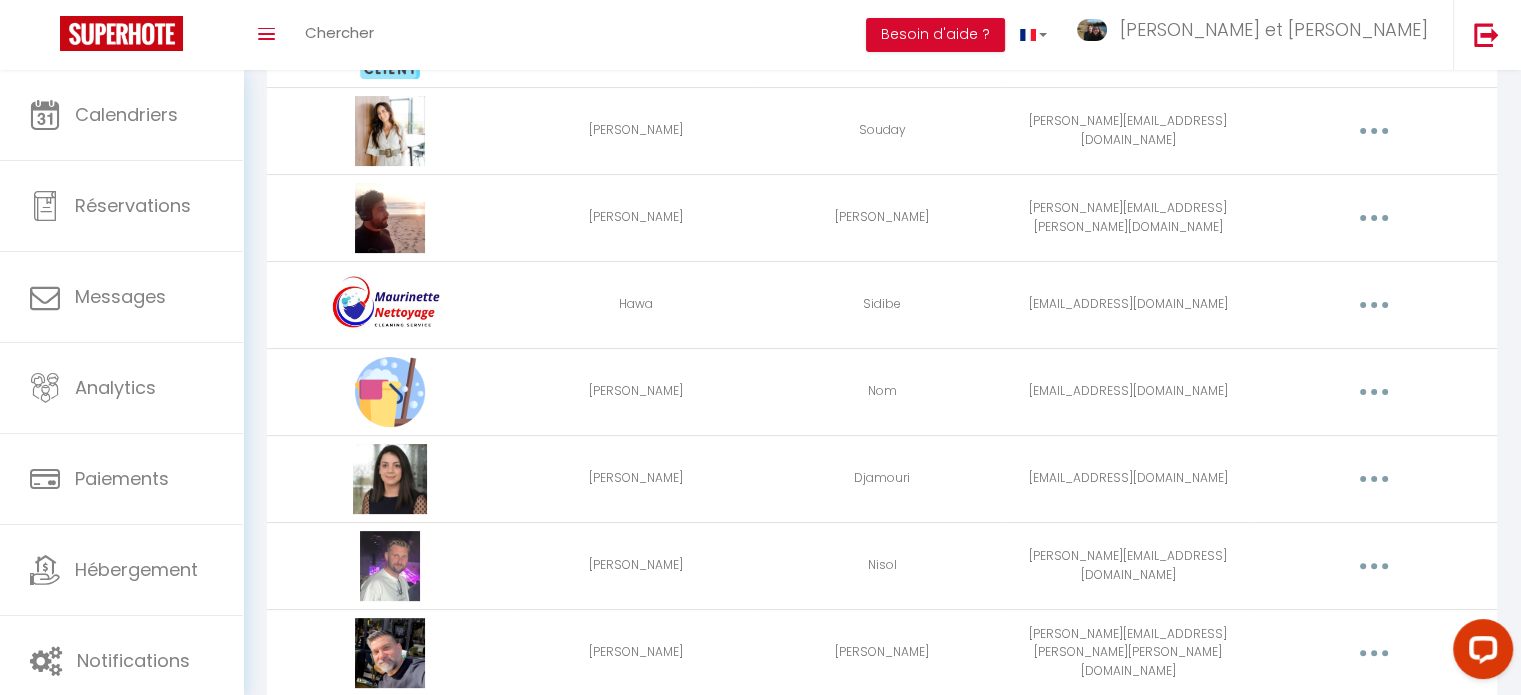 click at bounding box center (1374, 392) 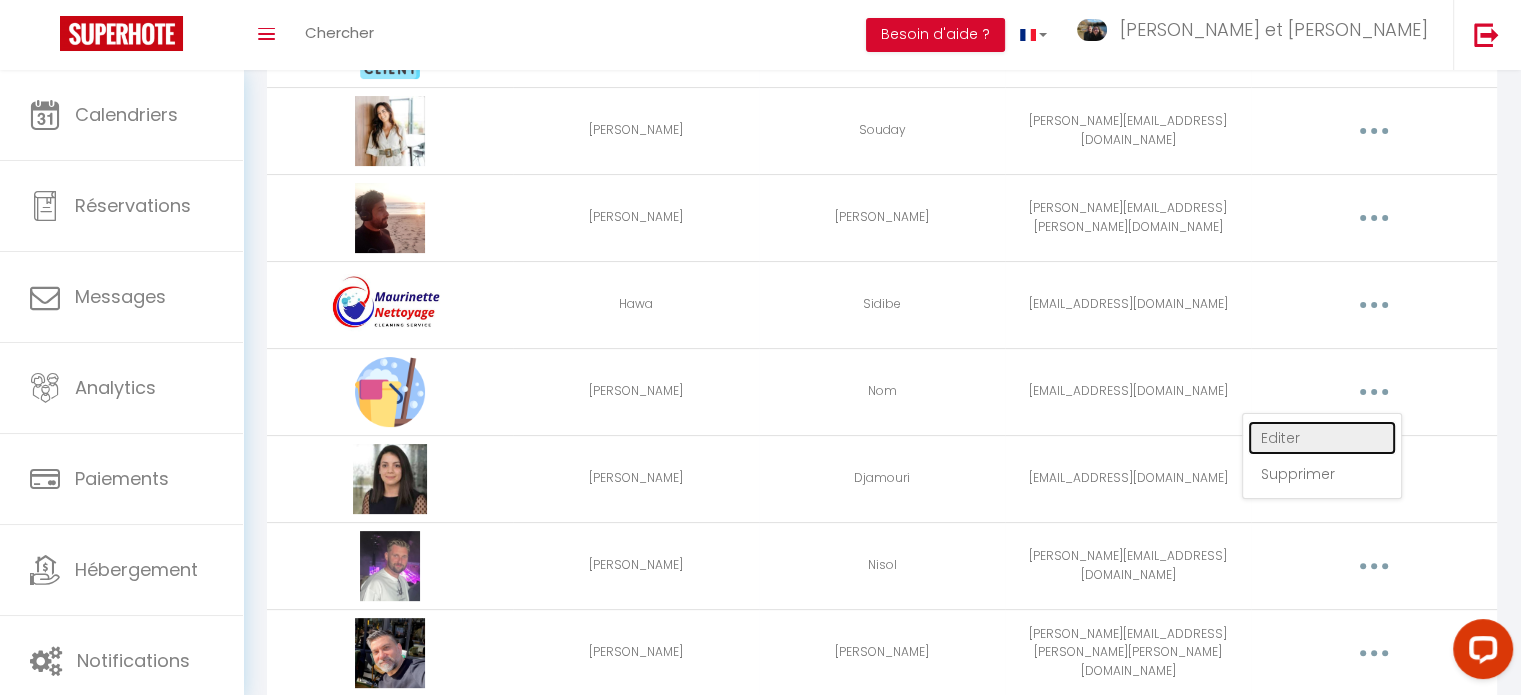 click on "Editer" at bounding box center [1322, 438] 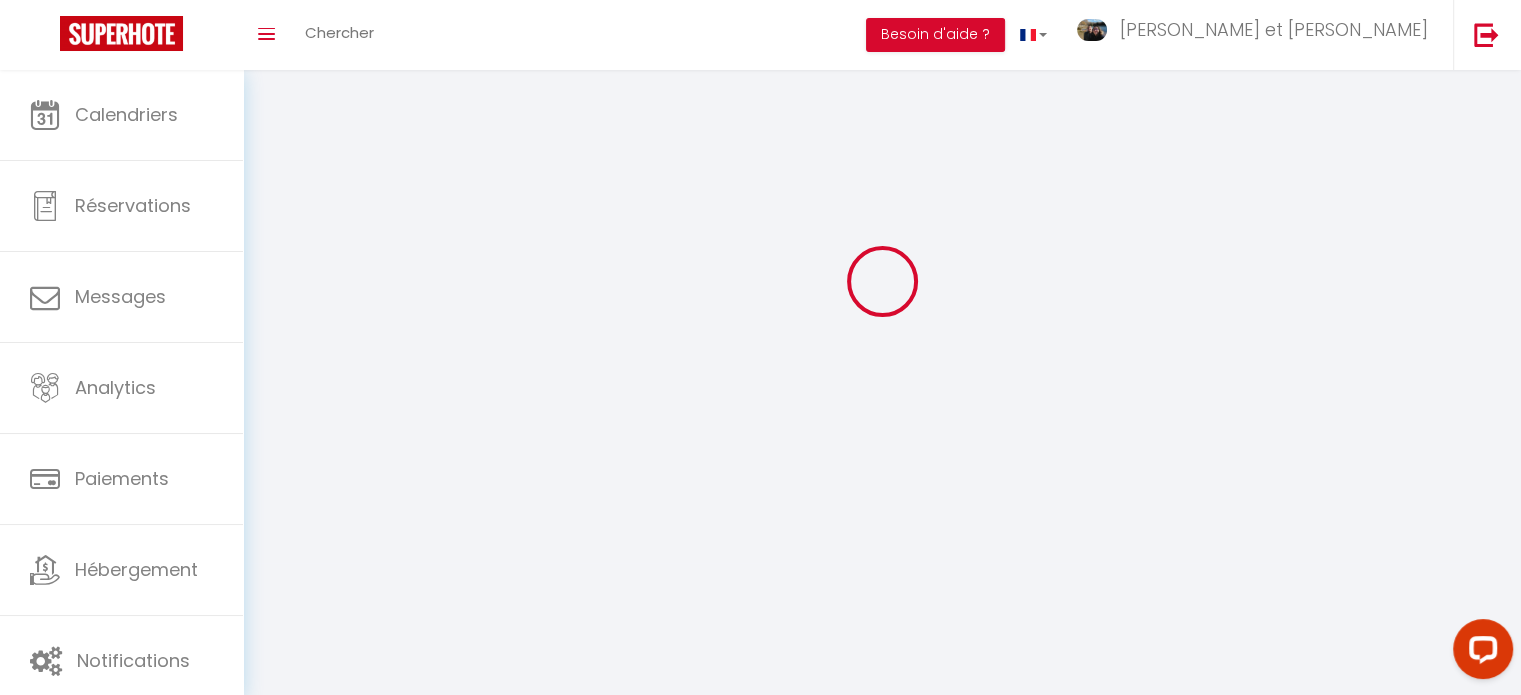 type on "[PERSON_NAME]" 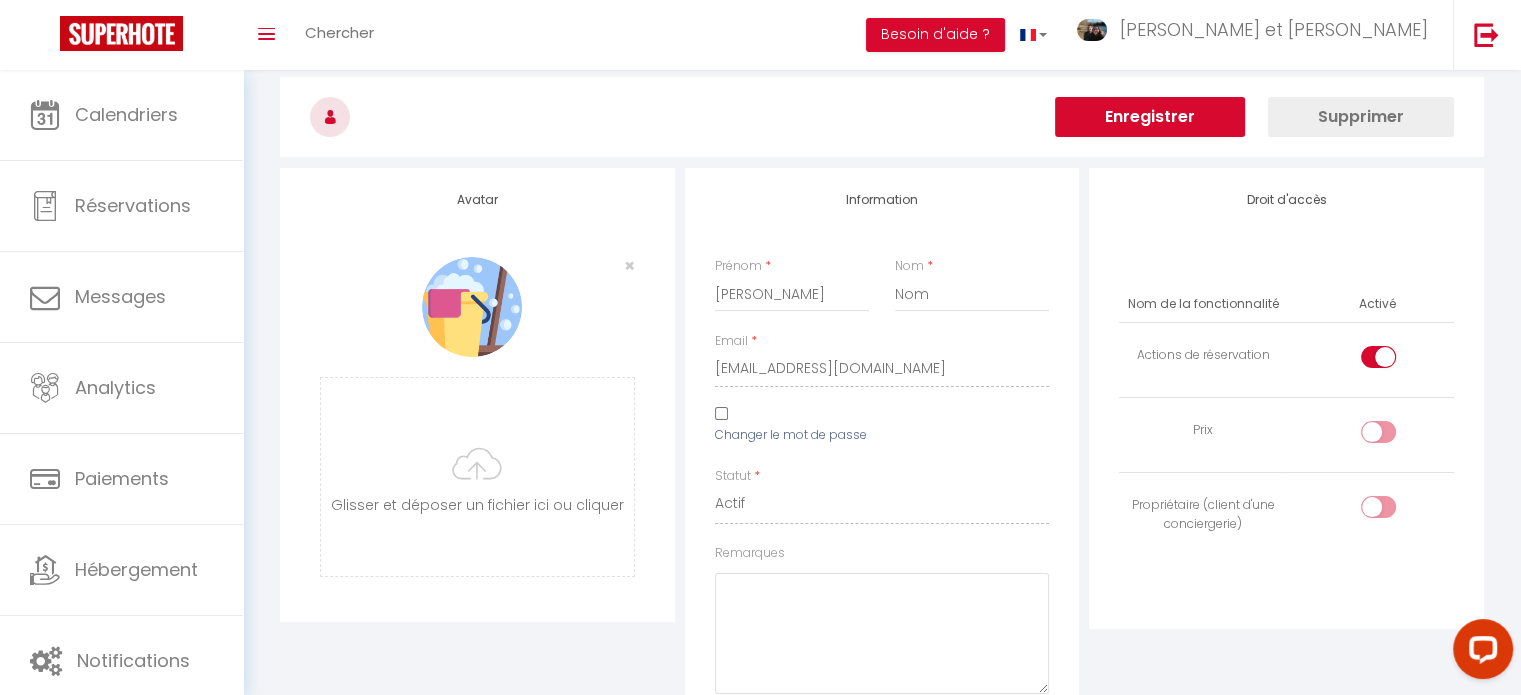 scroll, scrollTop: 1601, scrollLeft: 0, axis: vertical 